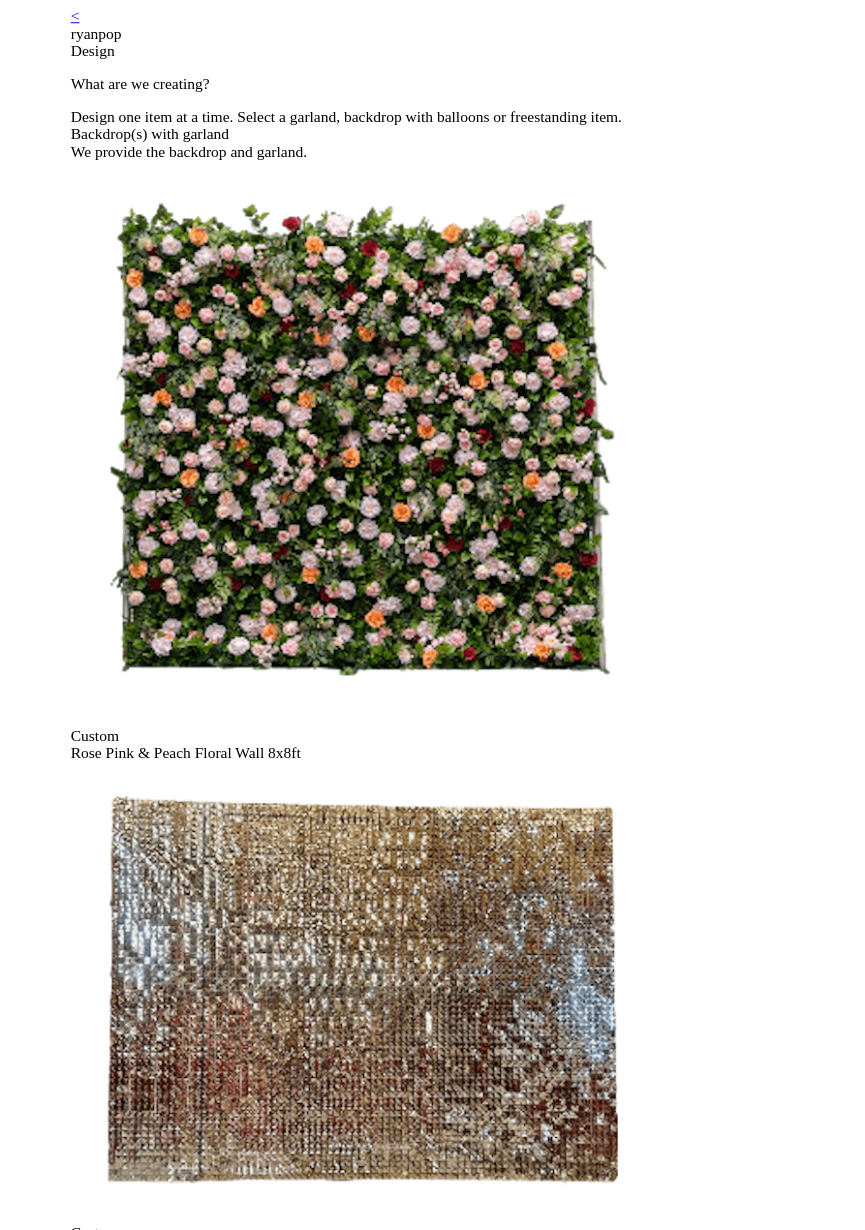 scroll, scrollTop: 0, scrollLeft: 0, axis: both 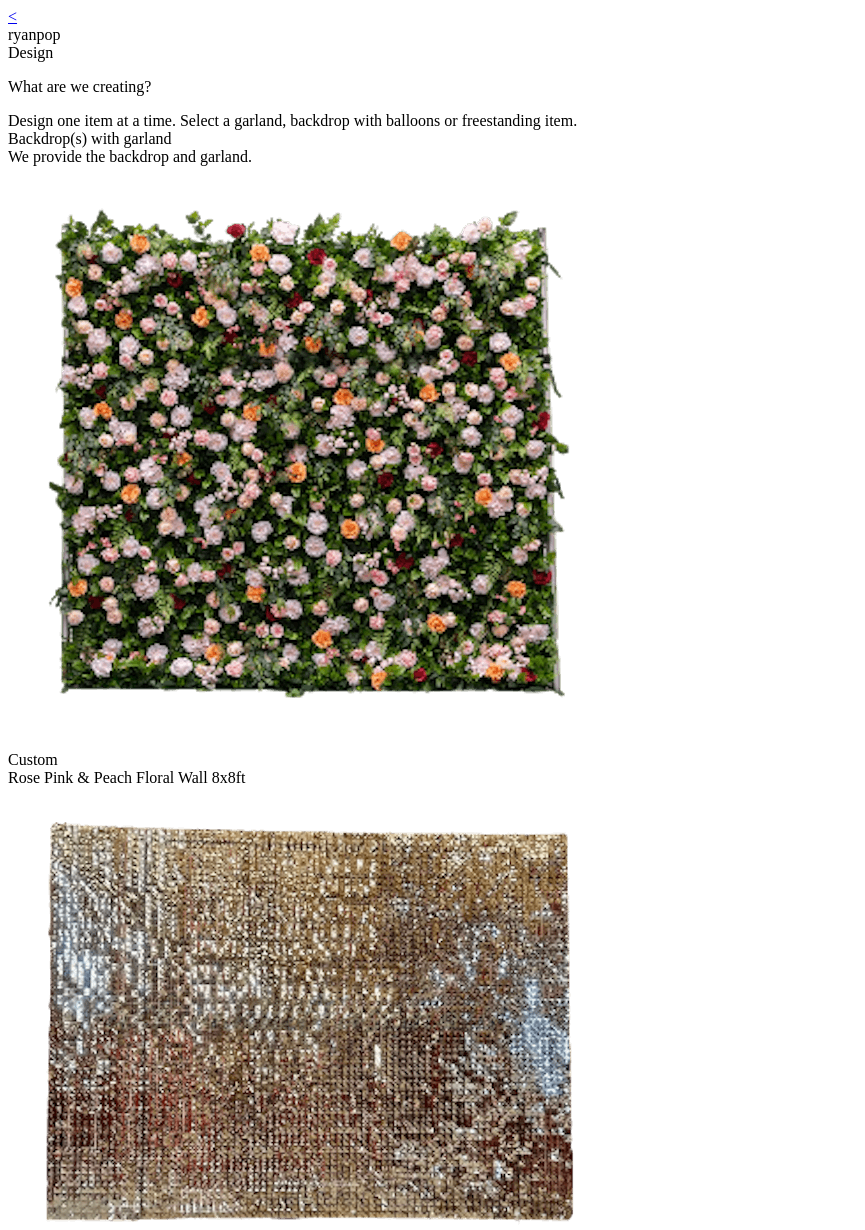 click at bounding box center (308, 1023) 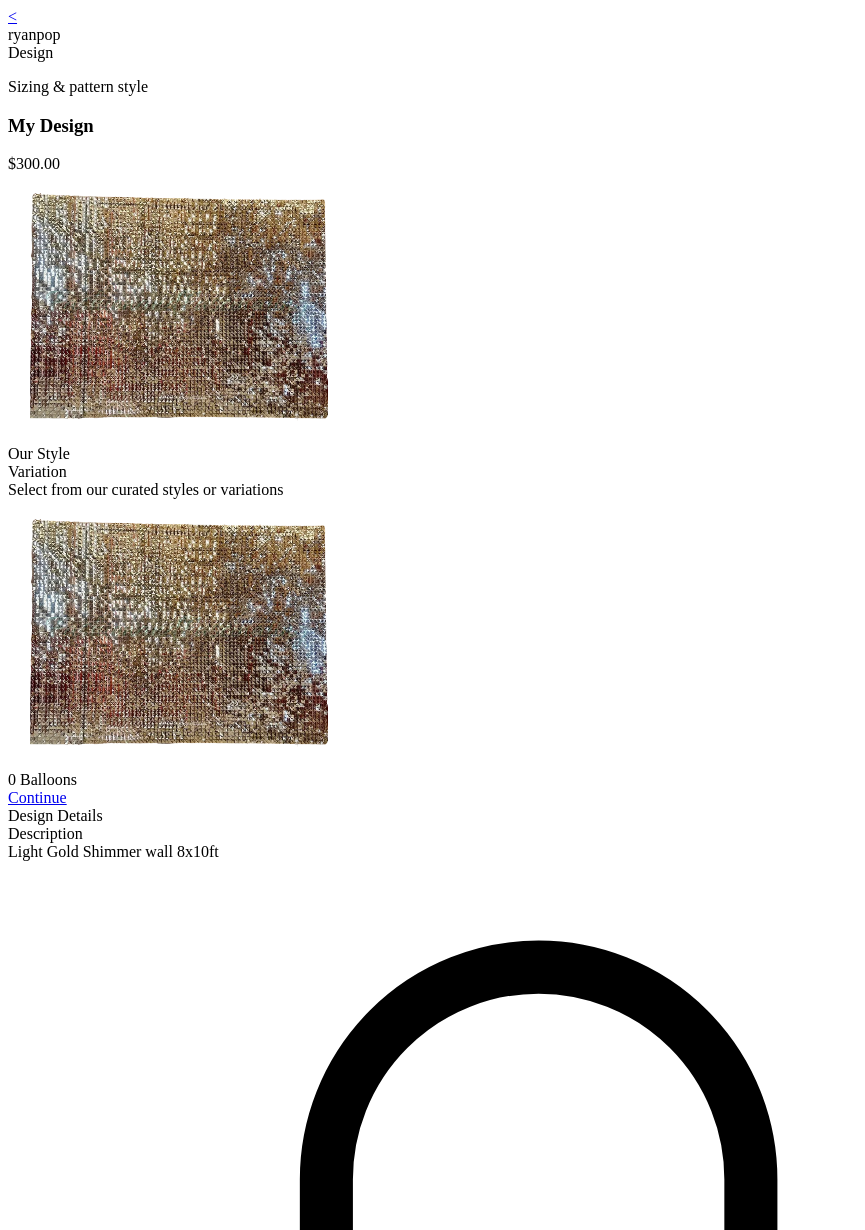 scroll, scrollTop: 0, scrollLeft: 0, axis: both 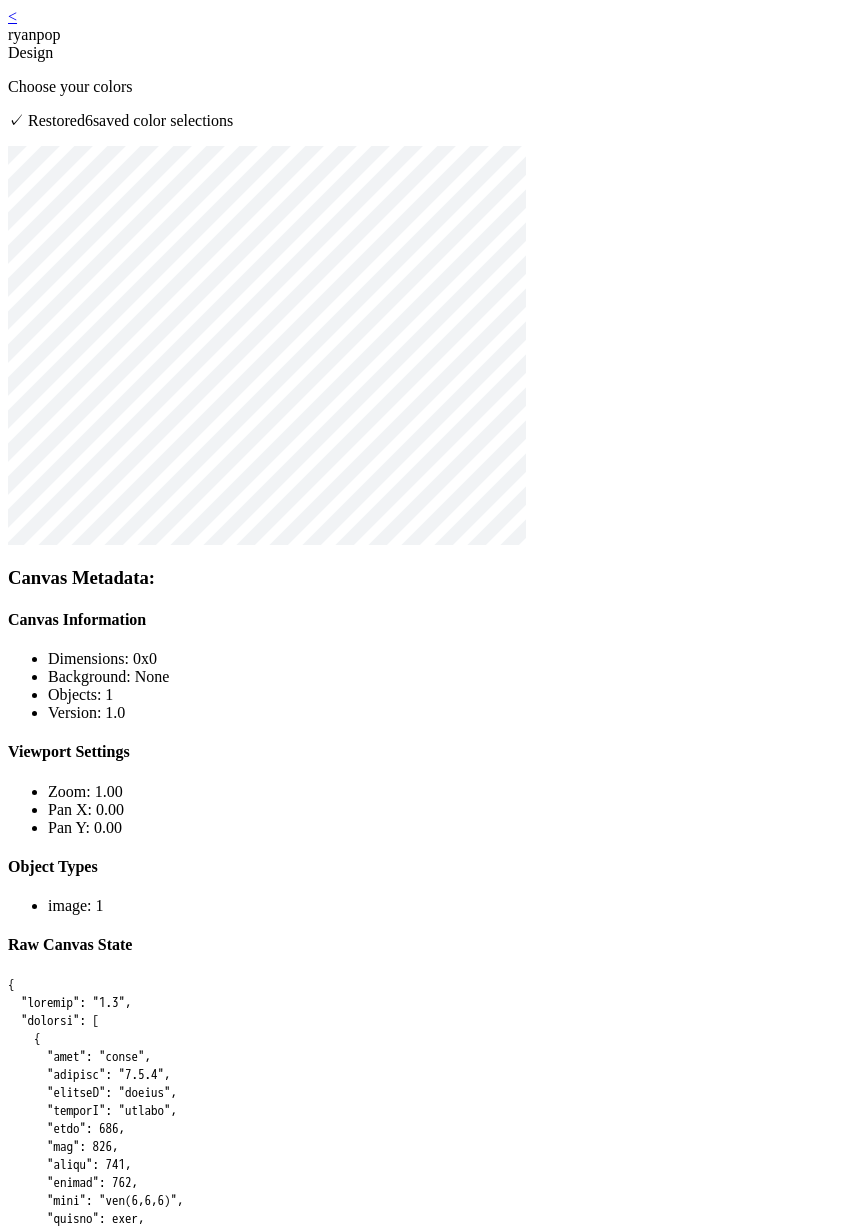 click on "< ryanpop Design Choose your colors ✓ Restored  6  saved color selection s Canvas Metadata: Canvas Information Dimensions:   0  x  0 Background:   None Objects:   1 Version:   1.0 Viewport Settings Zoom:   1.00 Pan X:   0.00 Pan Y:   0.00 Object Types image :   1 Raw Canvas State Saved Design Data: Create New Continue Selected Colors: # 1 : # 2 : # 3 : # 4 : # 5 : # 6 : View Technical Details" at bounding box center [432, 4455] 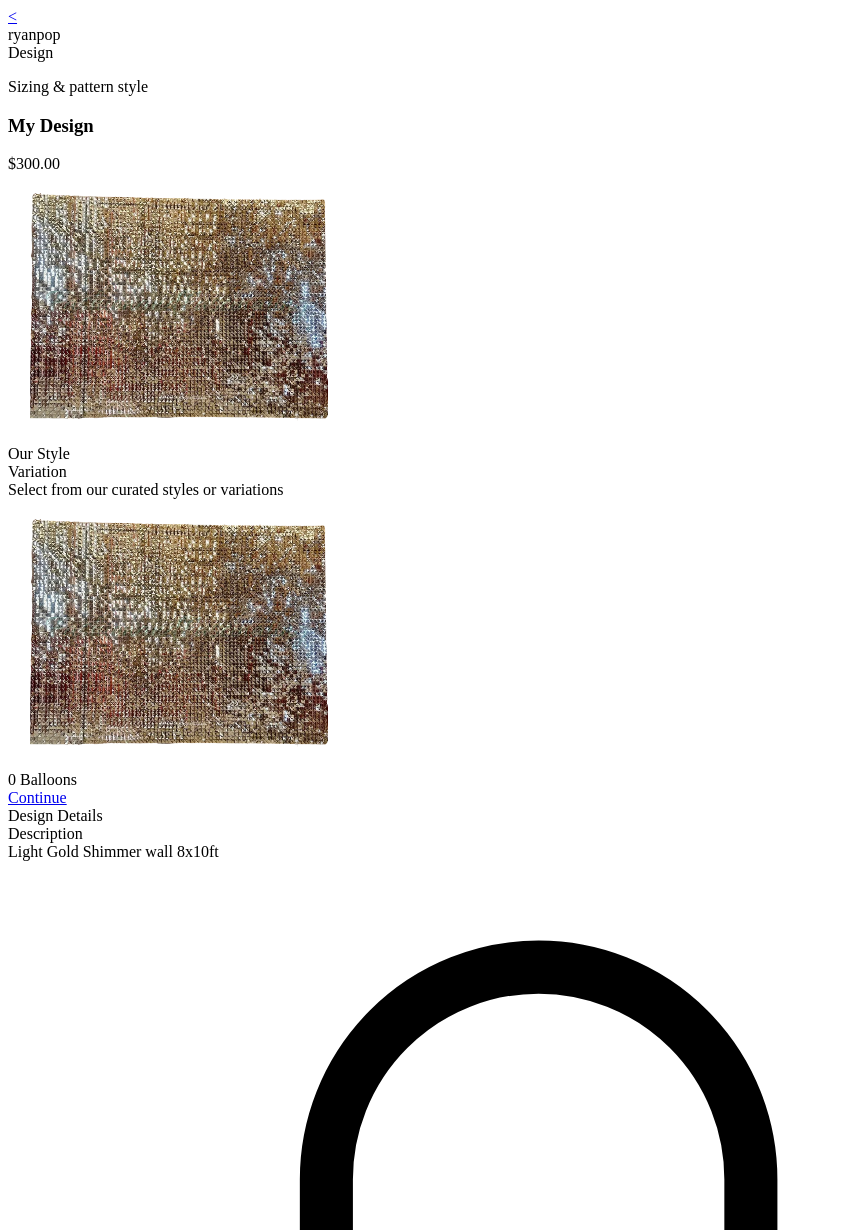 click on "<" at bounding box center [12, 16] 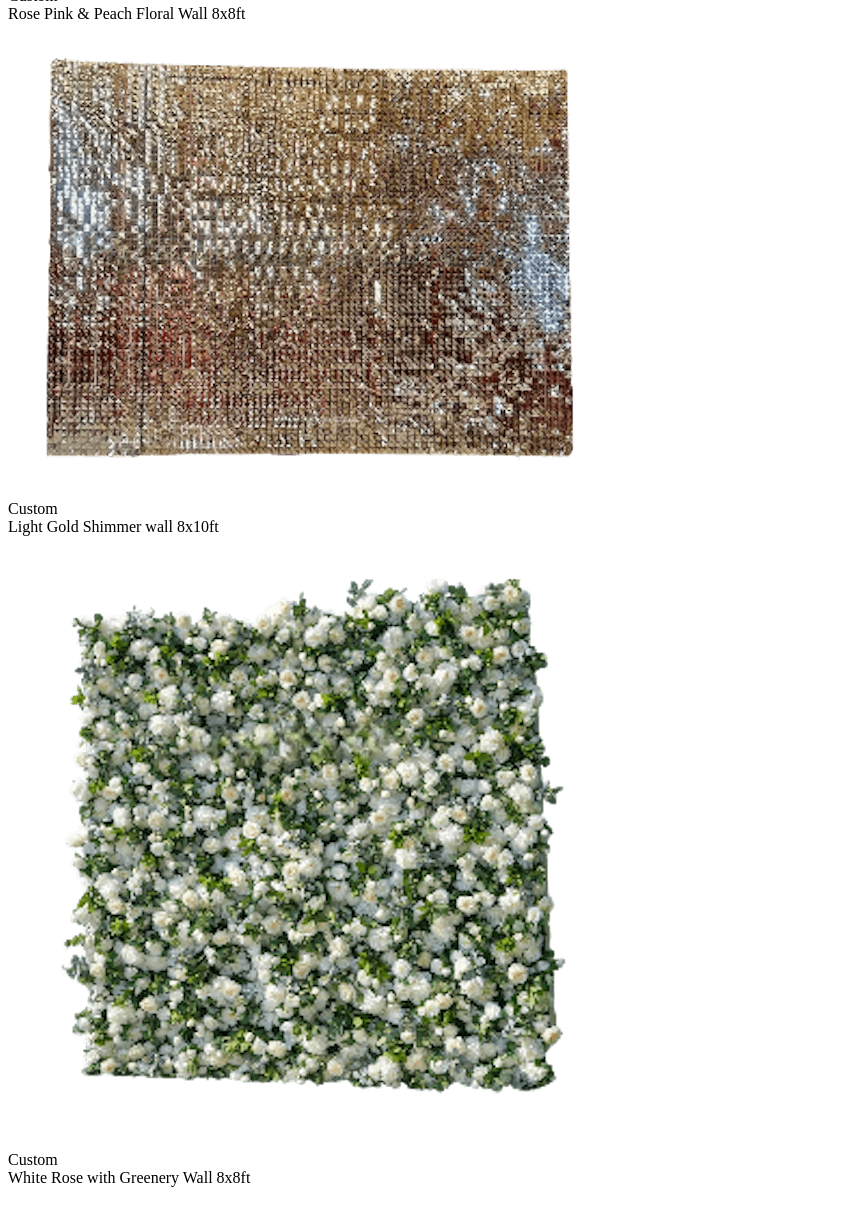 scroll, scrollTop: 976, scrollLeft: 0, axis: vertical 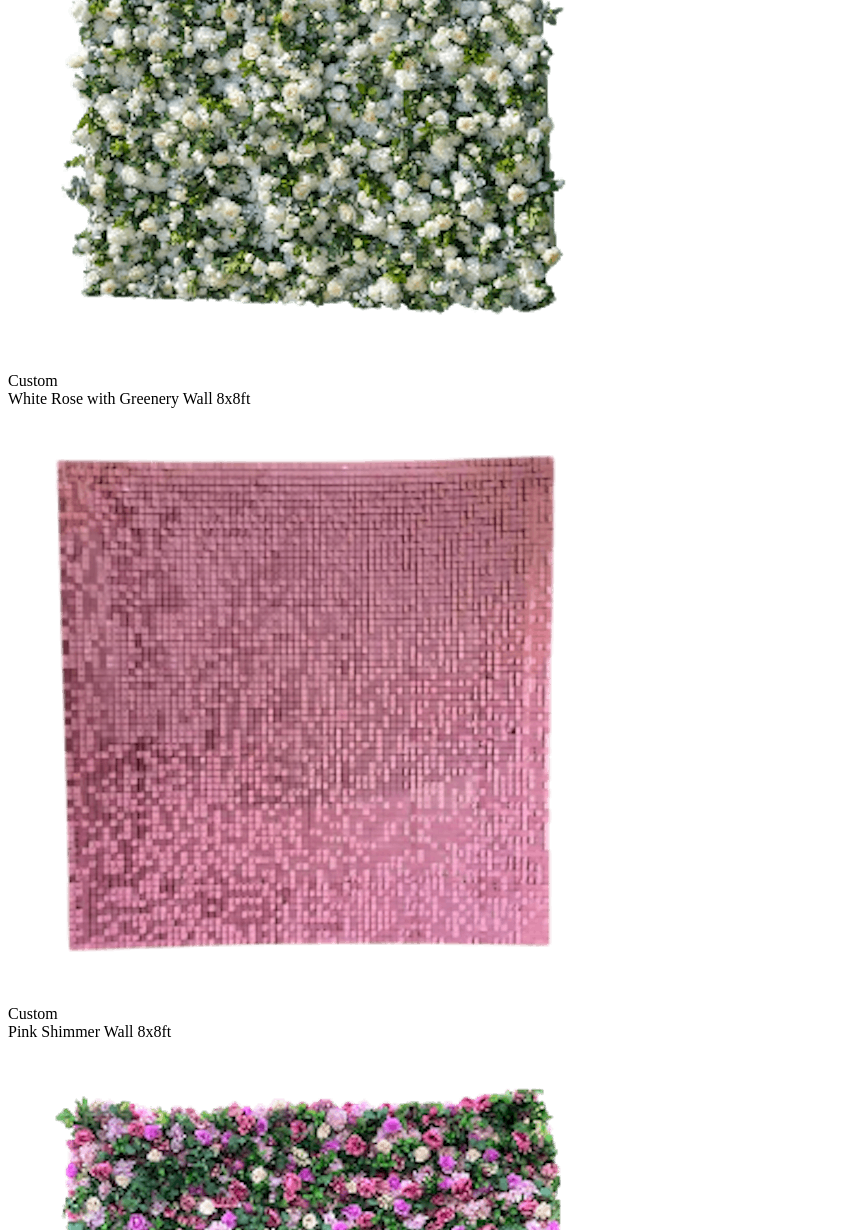 click at bounding box center (308, 4949) 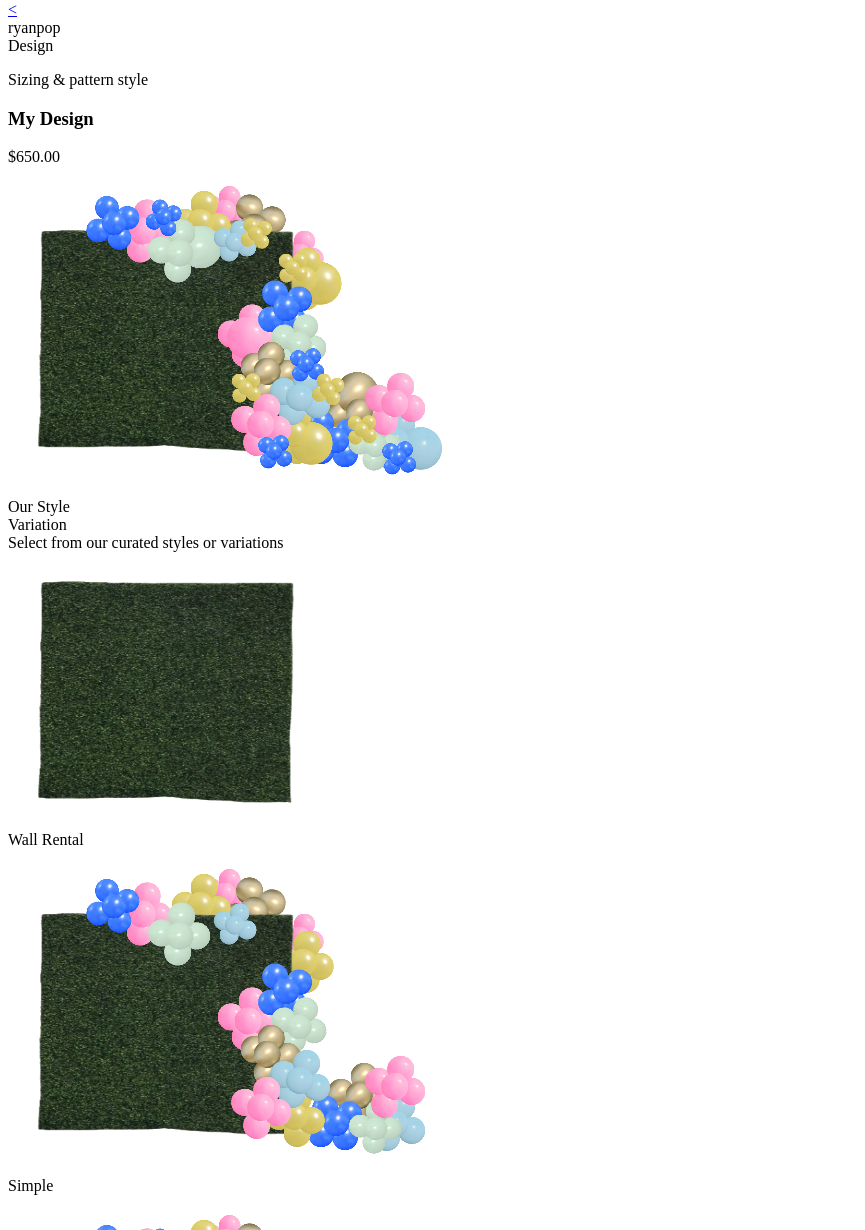 scroll, scrollTop: 0, scrollLeft: 0, axis: both 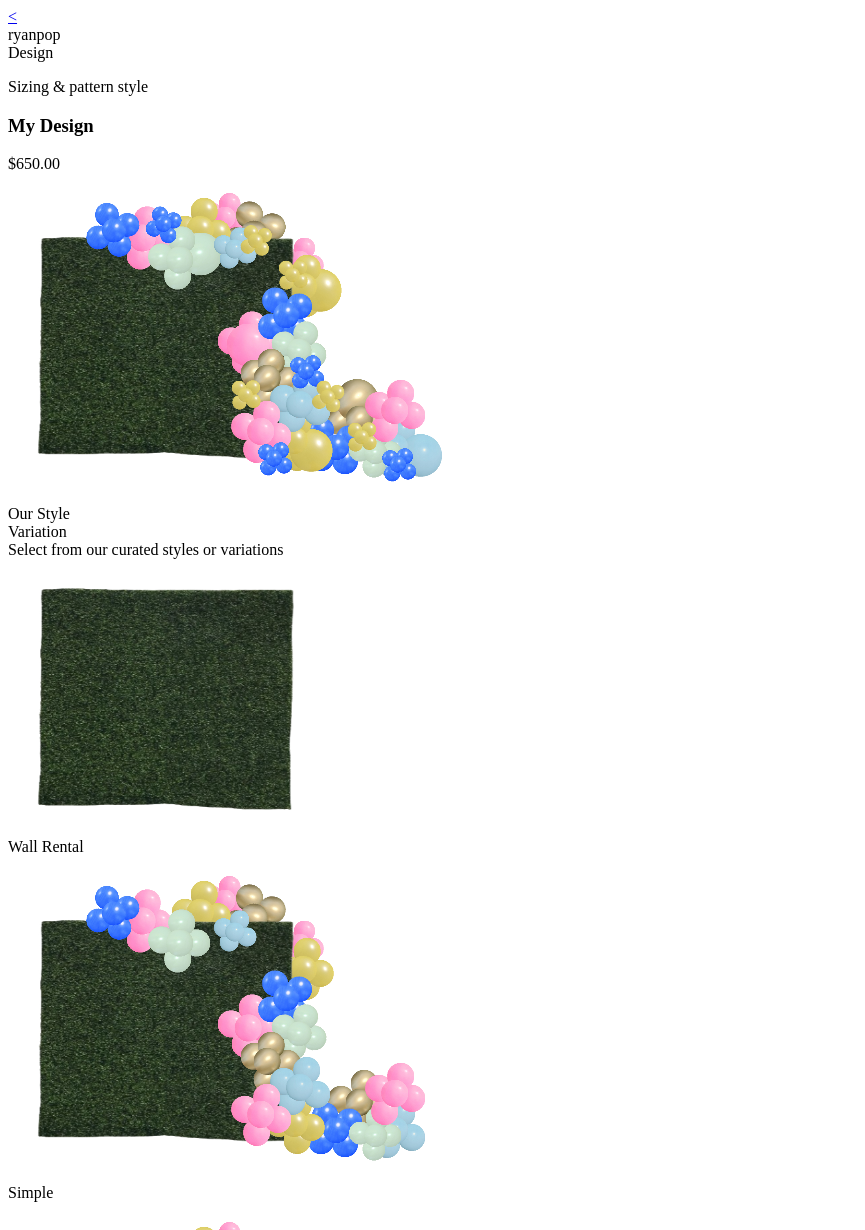 click on "< ryanpop Design Sizing & pattern style My Design $ 650.00 Our Style Variation Select from our curated styles or variations Wall Rental Simple Deluxe Luxury Continue Design Details Description Greenery Wall 8x8" at bounding box center [432, 991] 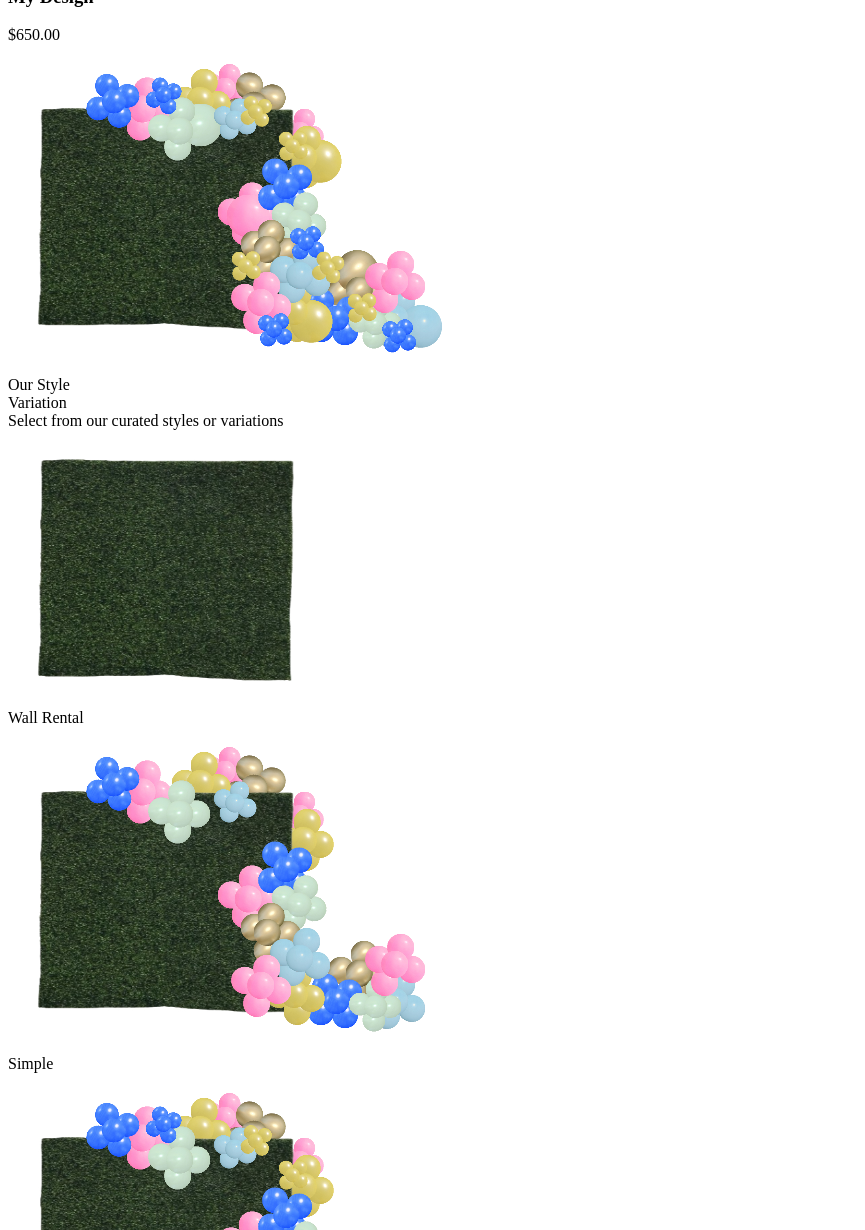 scroll, scrollTop: 277, scrollLeft: 0, axis: vertical 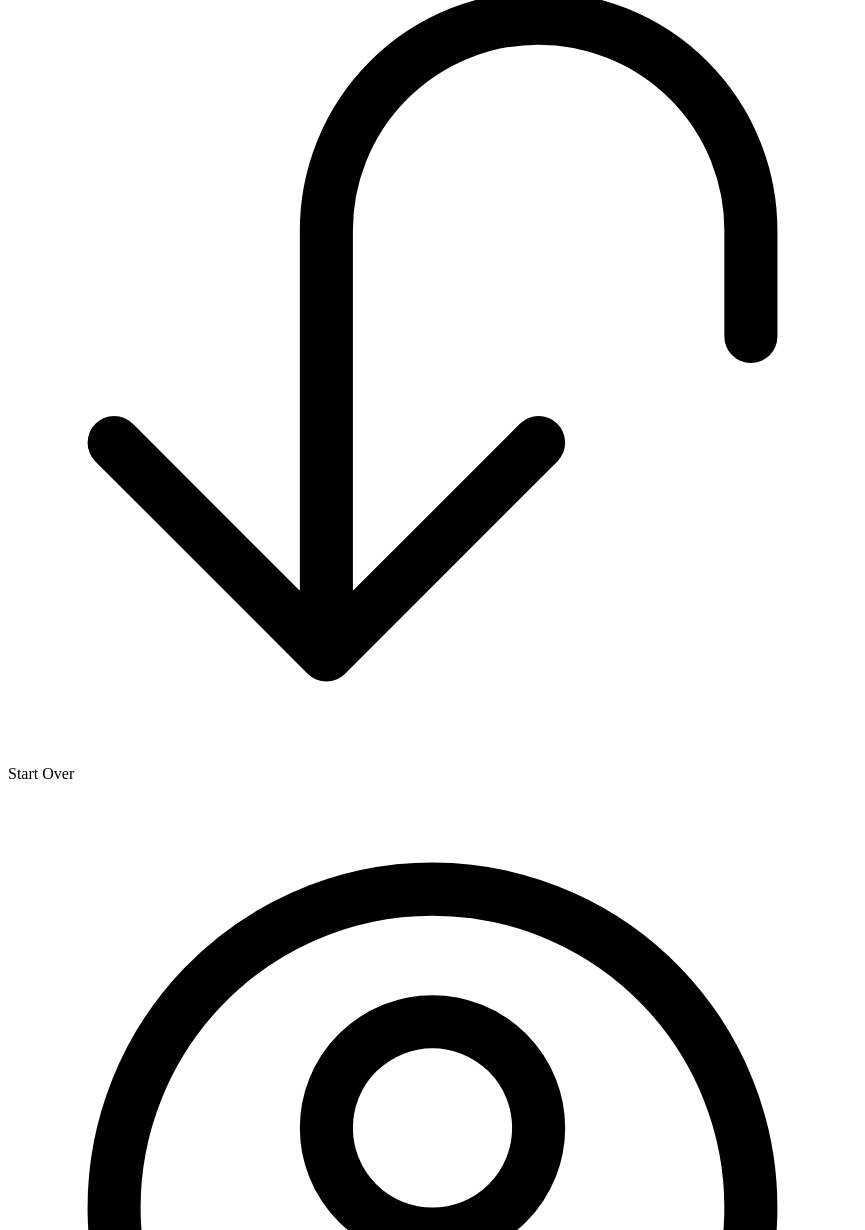click at bounding box center [8, -578] 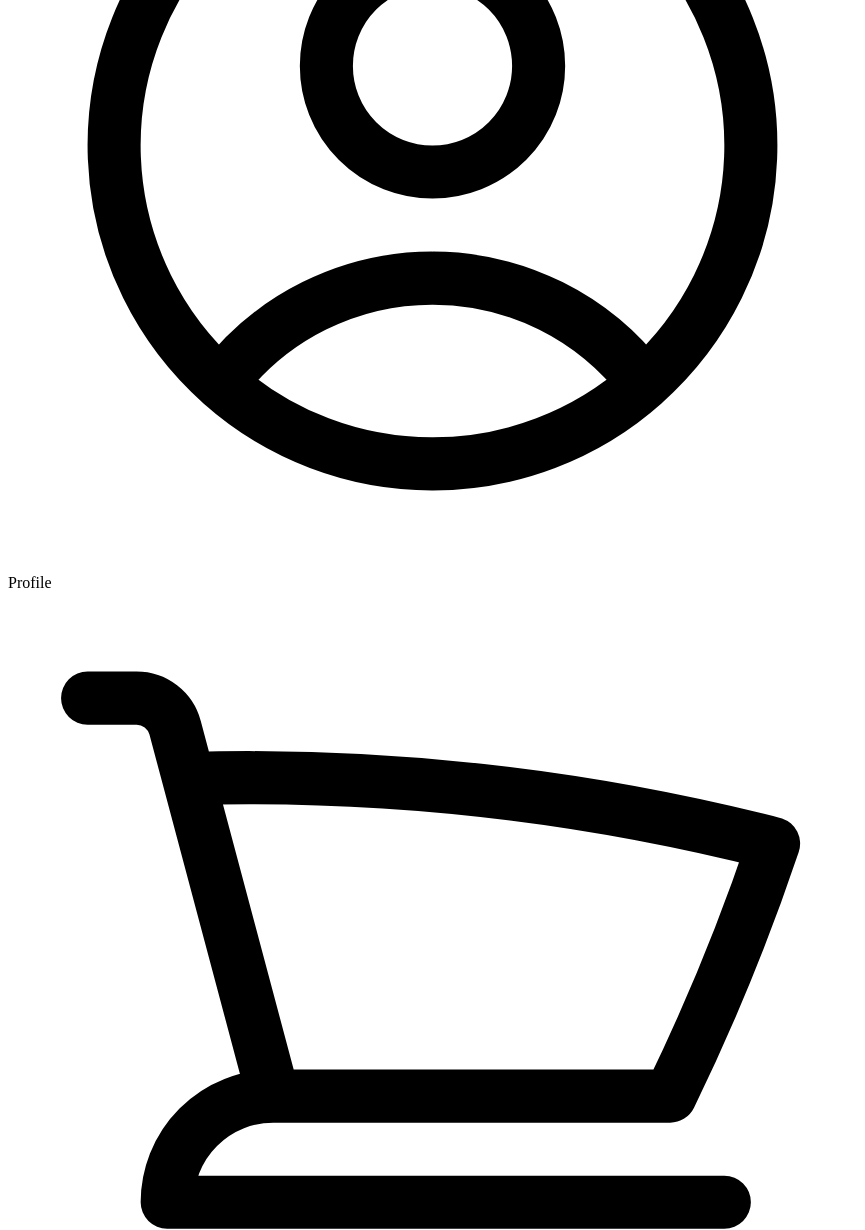 scroll, scrollTop: 40, scrollLeft: 0, axis: vertical 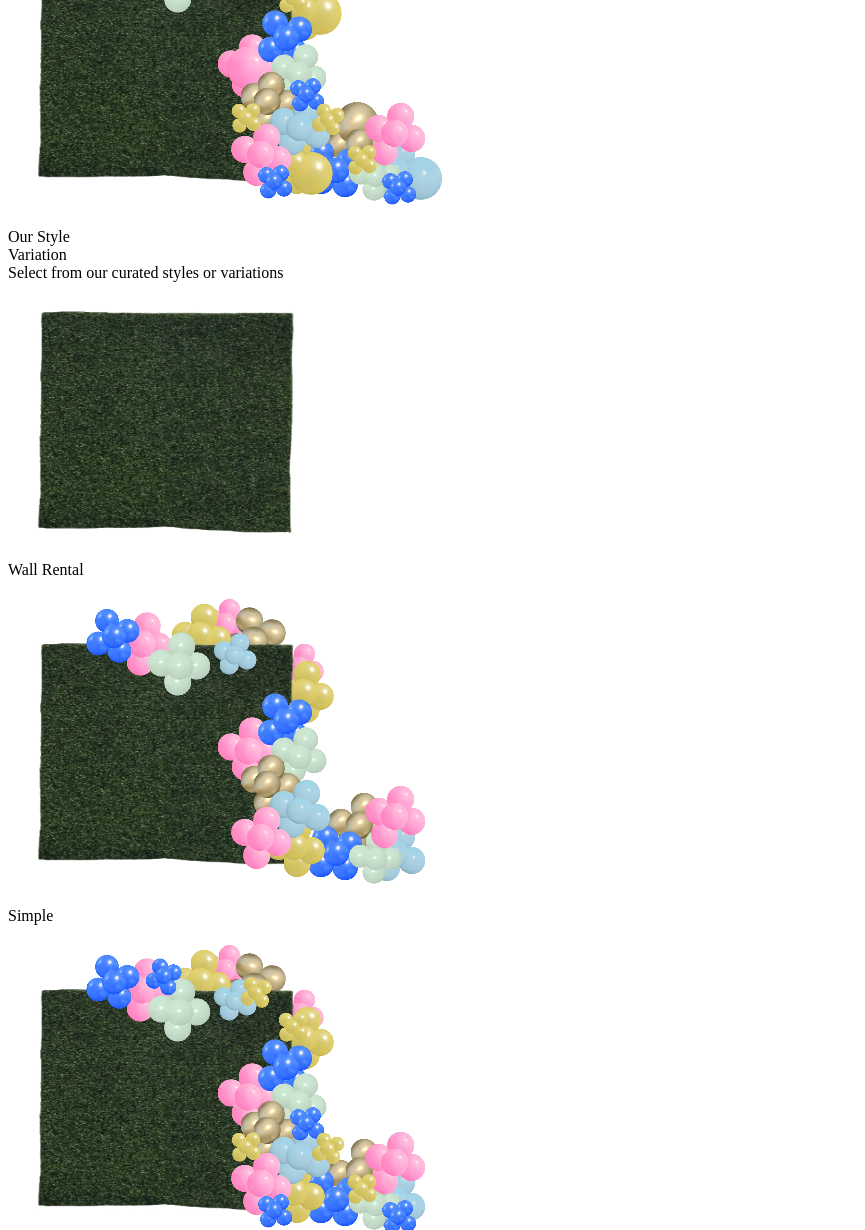 click on "Continue" at bounding box center (37, 1633) 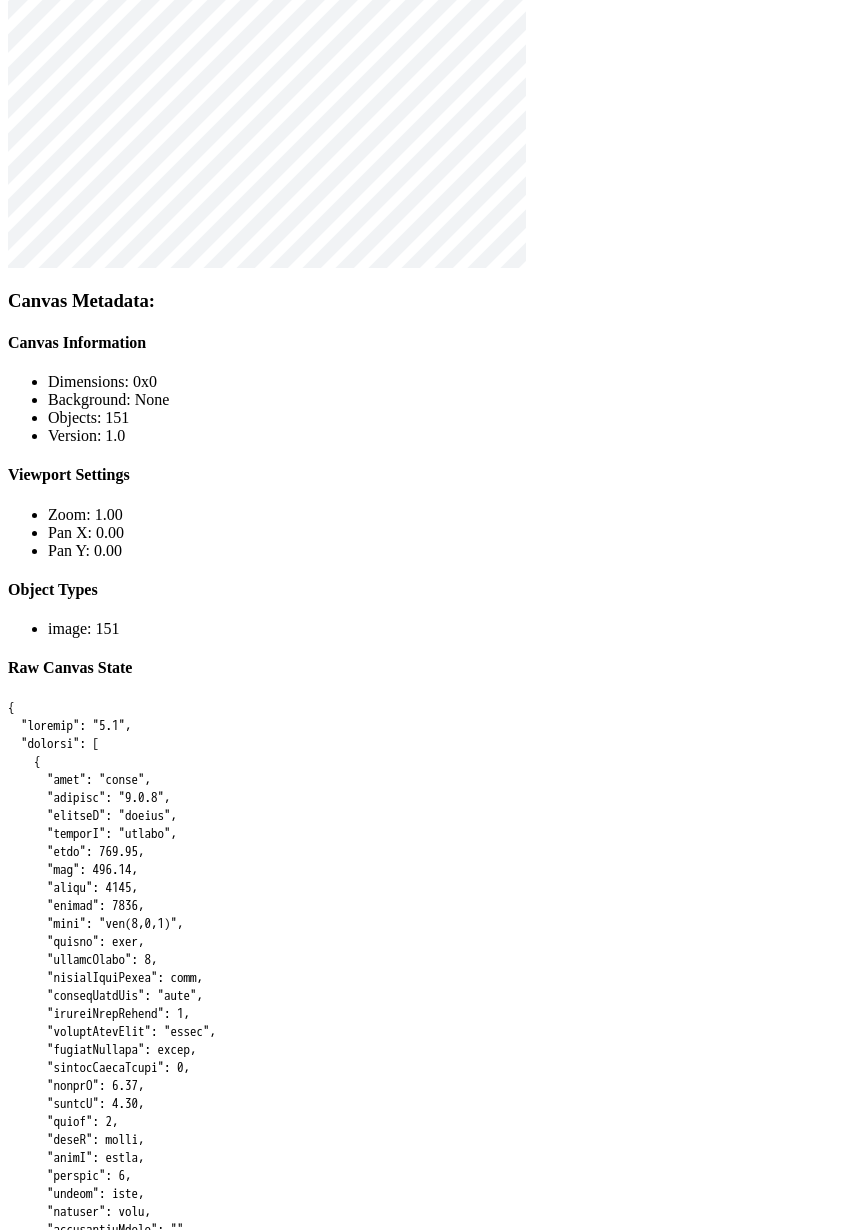 scroll, scrollTop: 0, scrollLeft: 0, axis: both 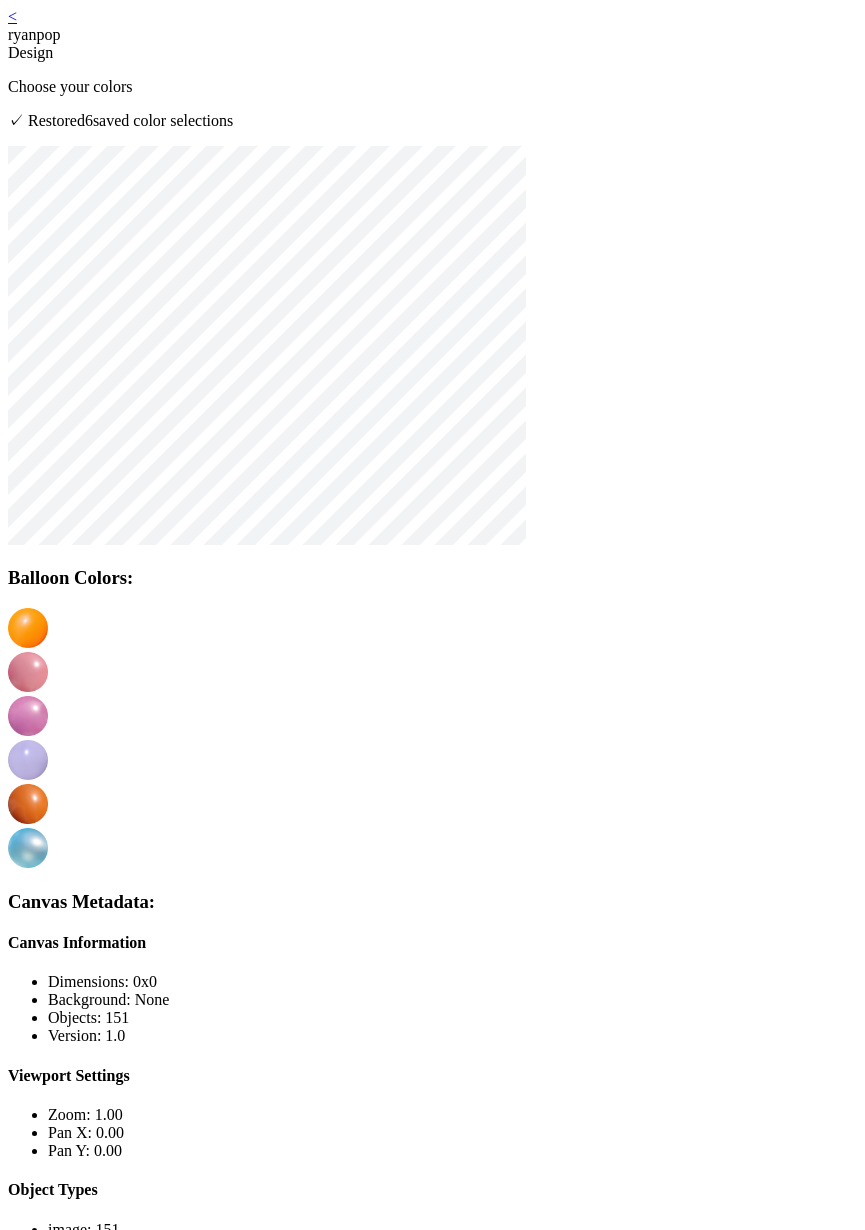 click on "Create New" at bounding box center [51, 123831] 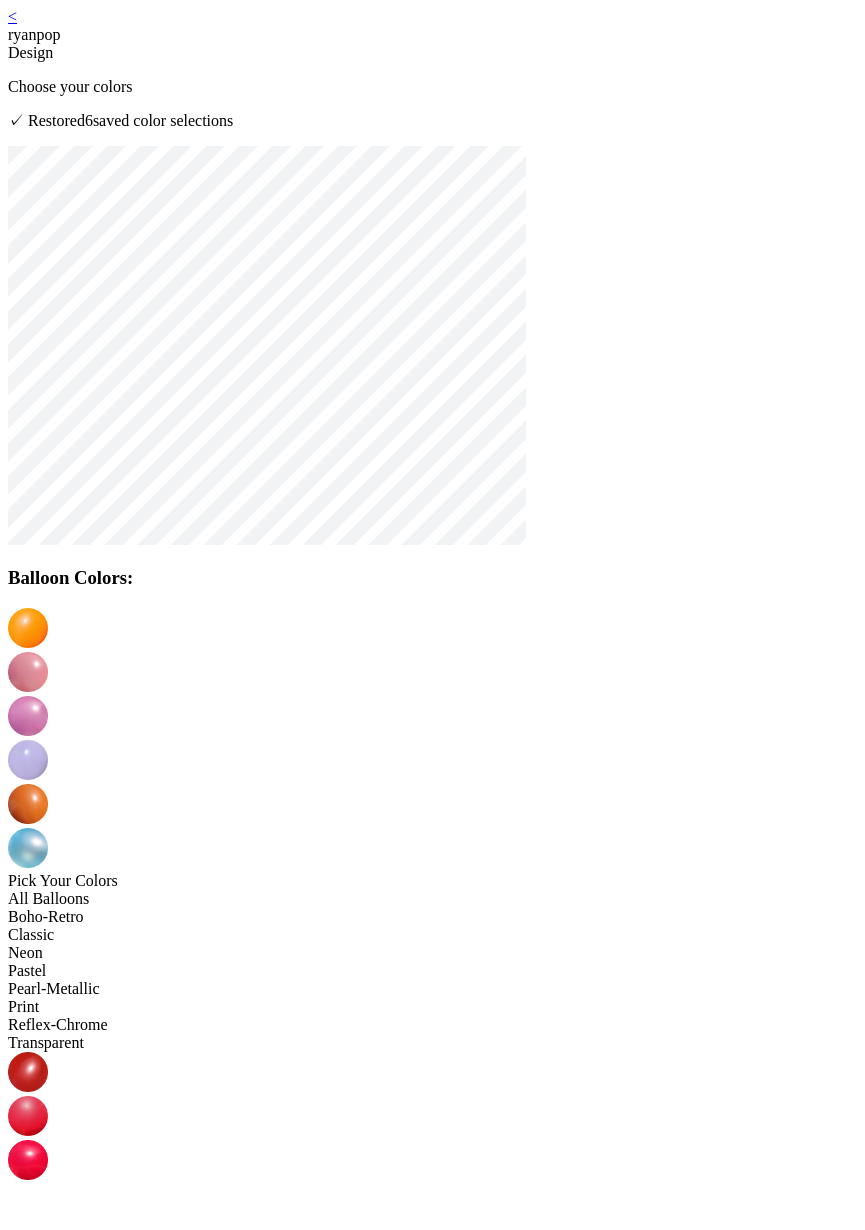 click at bounding box center (28, 1424) 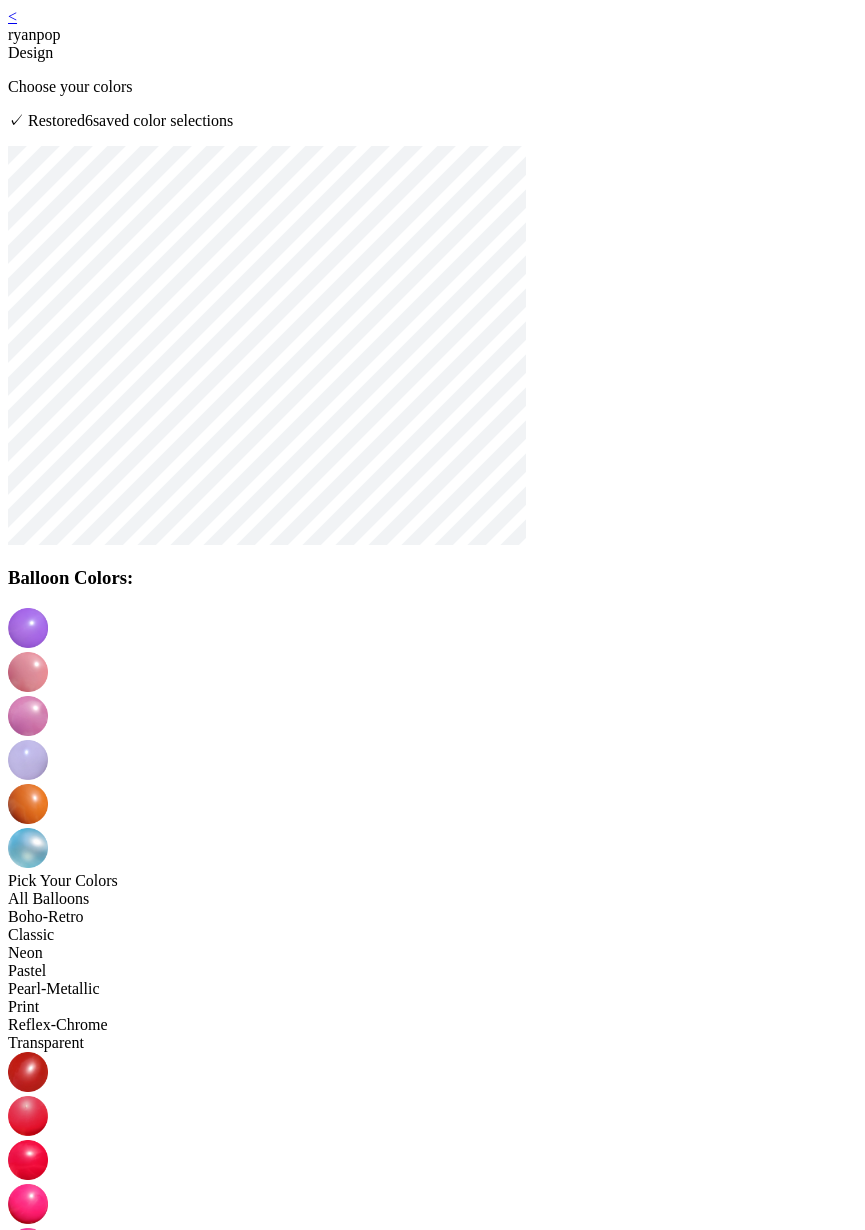 drag, startPoint x: 386, startPoint y: 677, endPoint x: 385, endPoint y: 689, distance: 12.0415945 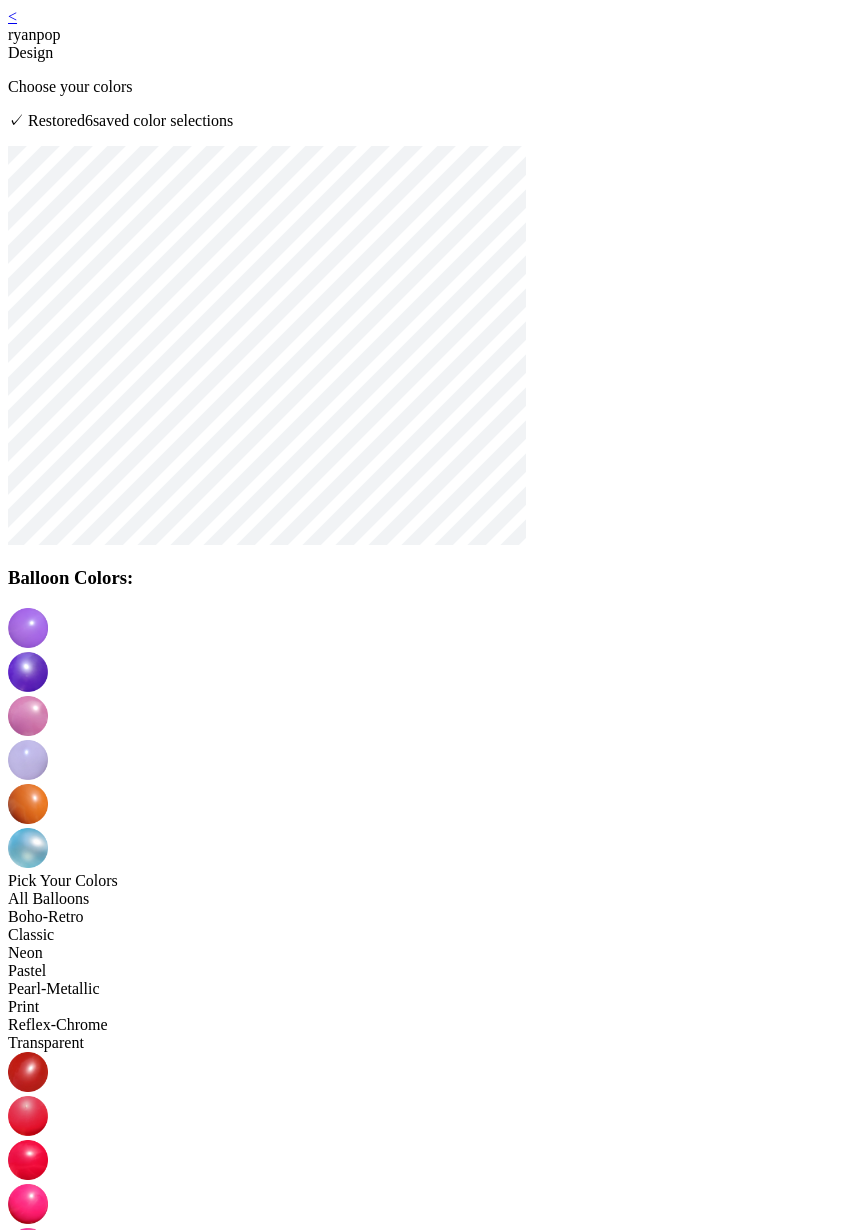 click at bounding box center (28, 1468) 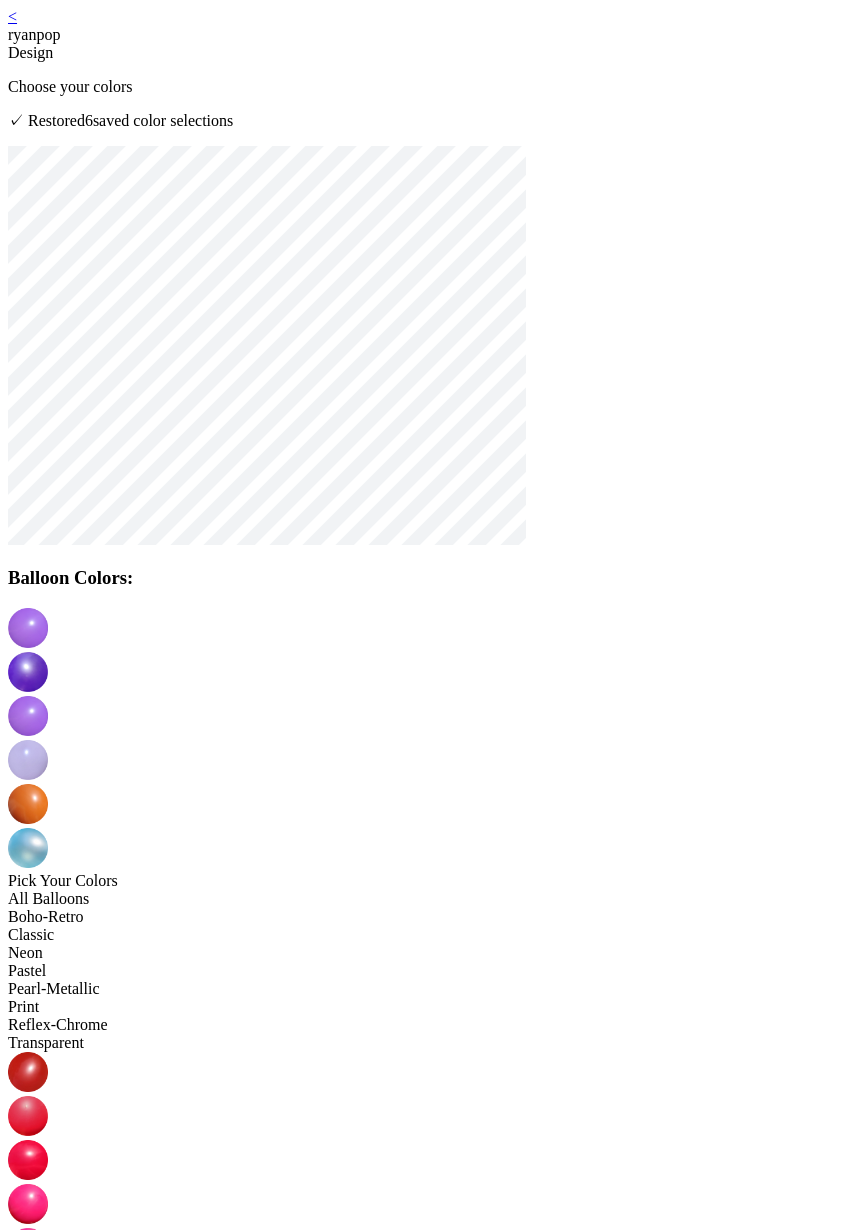 click at bounding box center (28, 760) 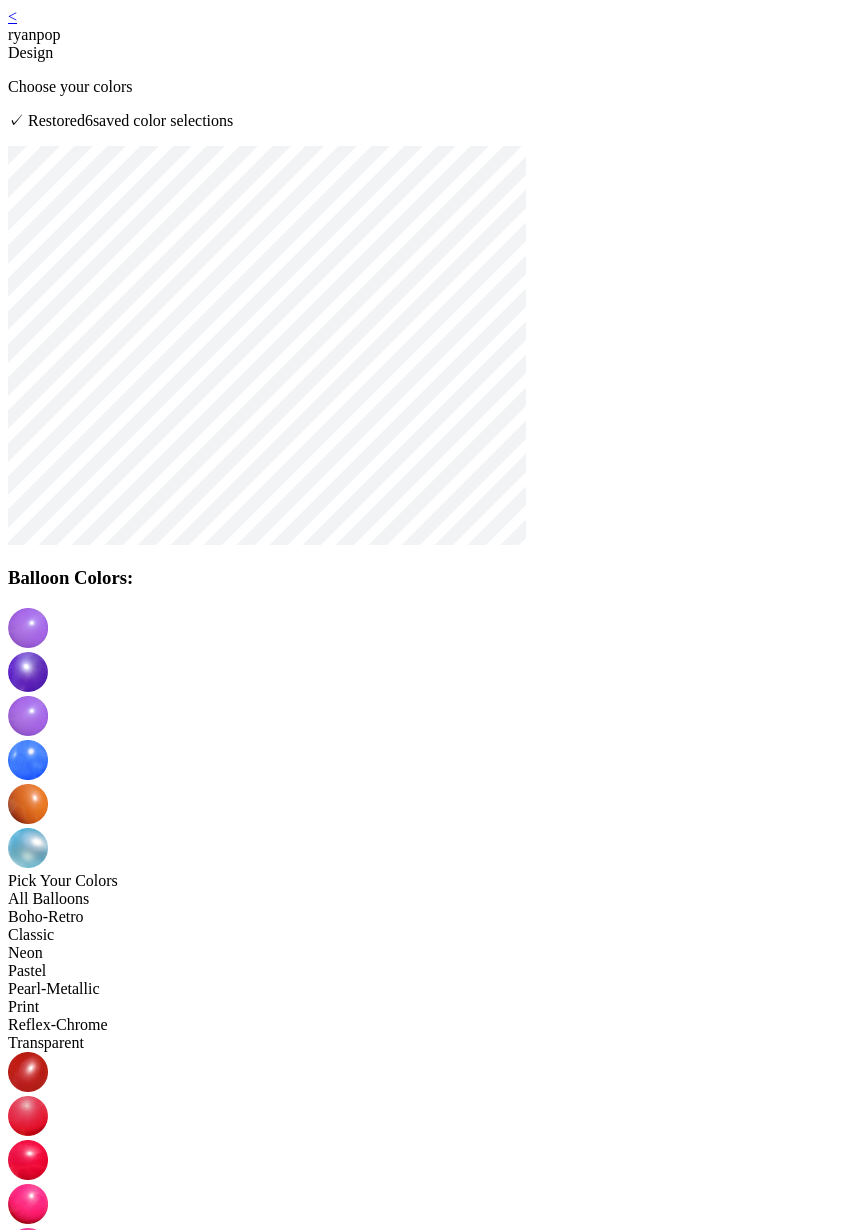 click on "Continue" at bounding box center [432, 125179] 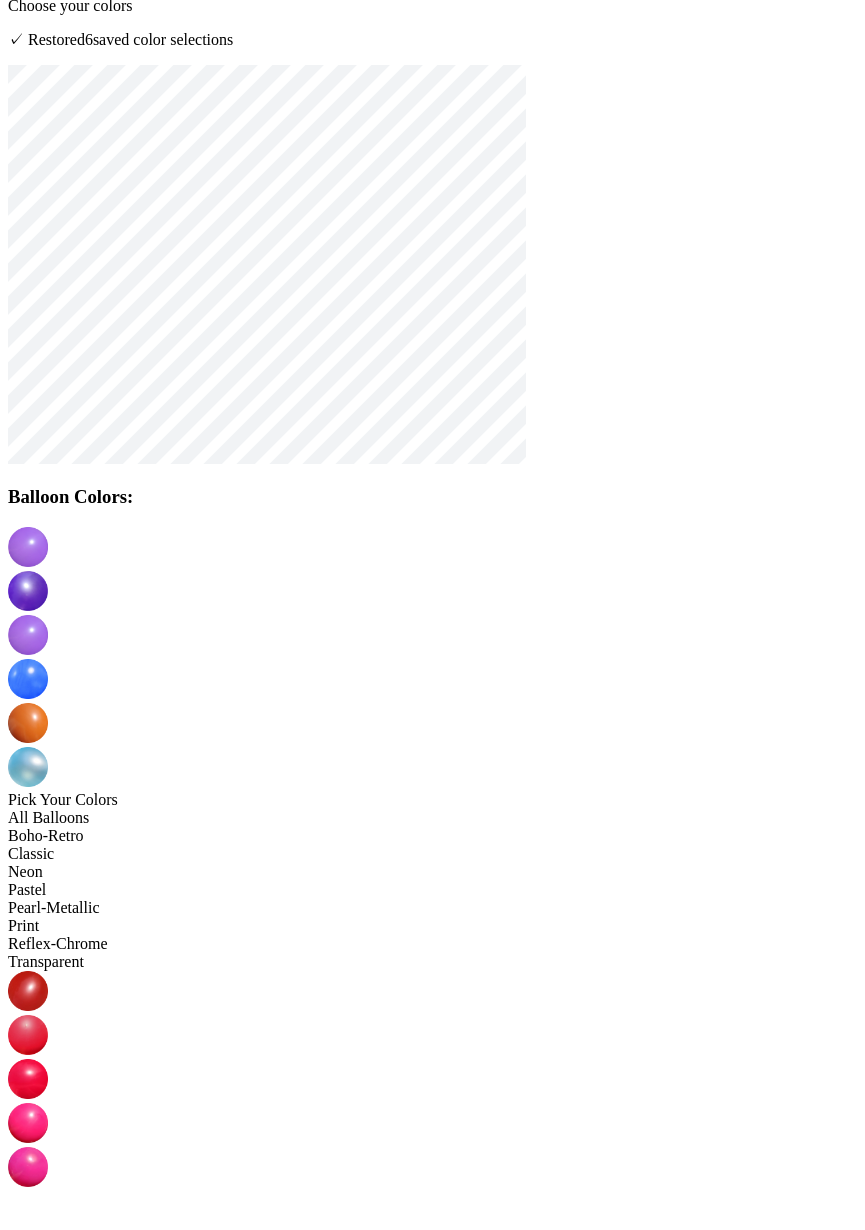 scroll, scrollTop: 156, scrollLeft: 0, axis: vertical 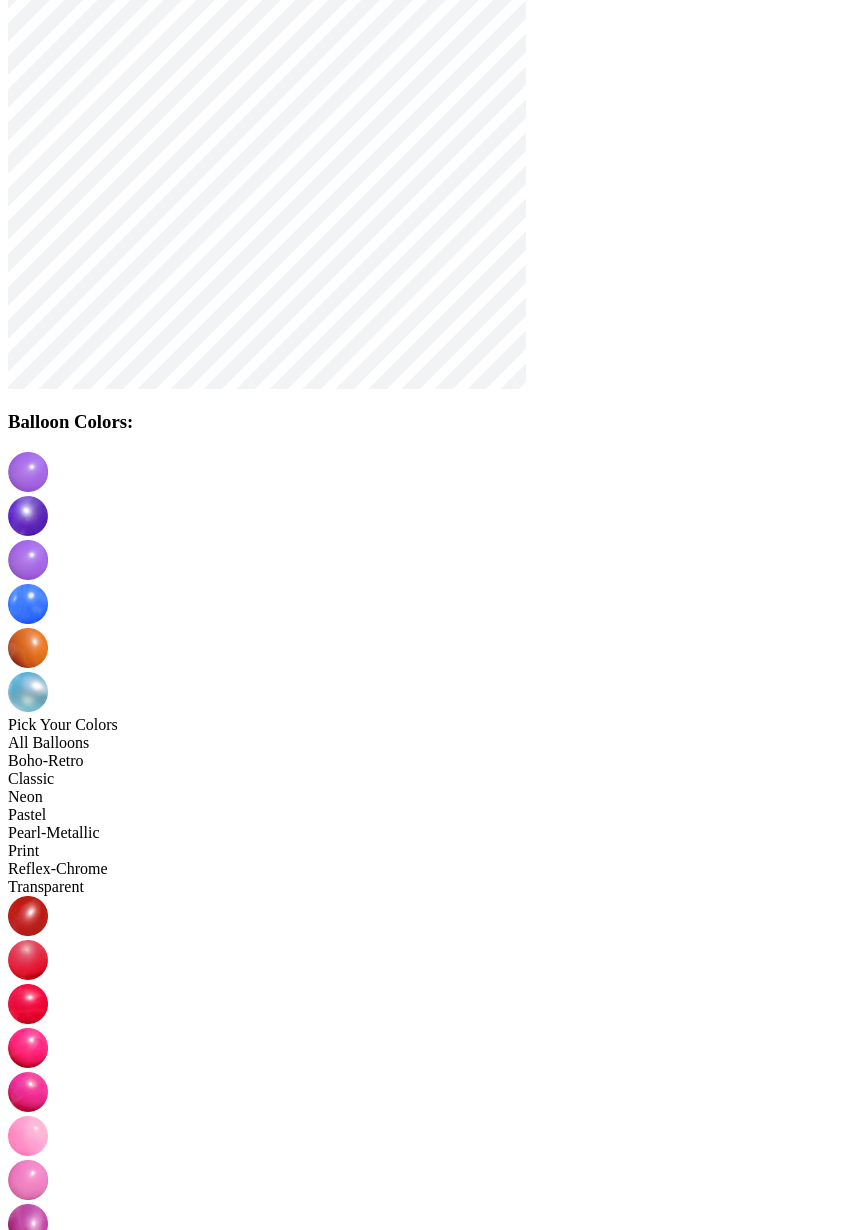 click on "Continue" at bounding box center (128, 125043) 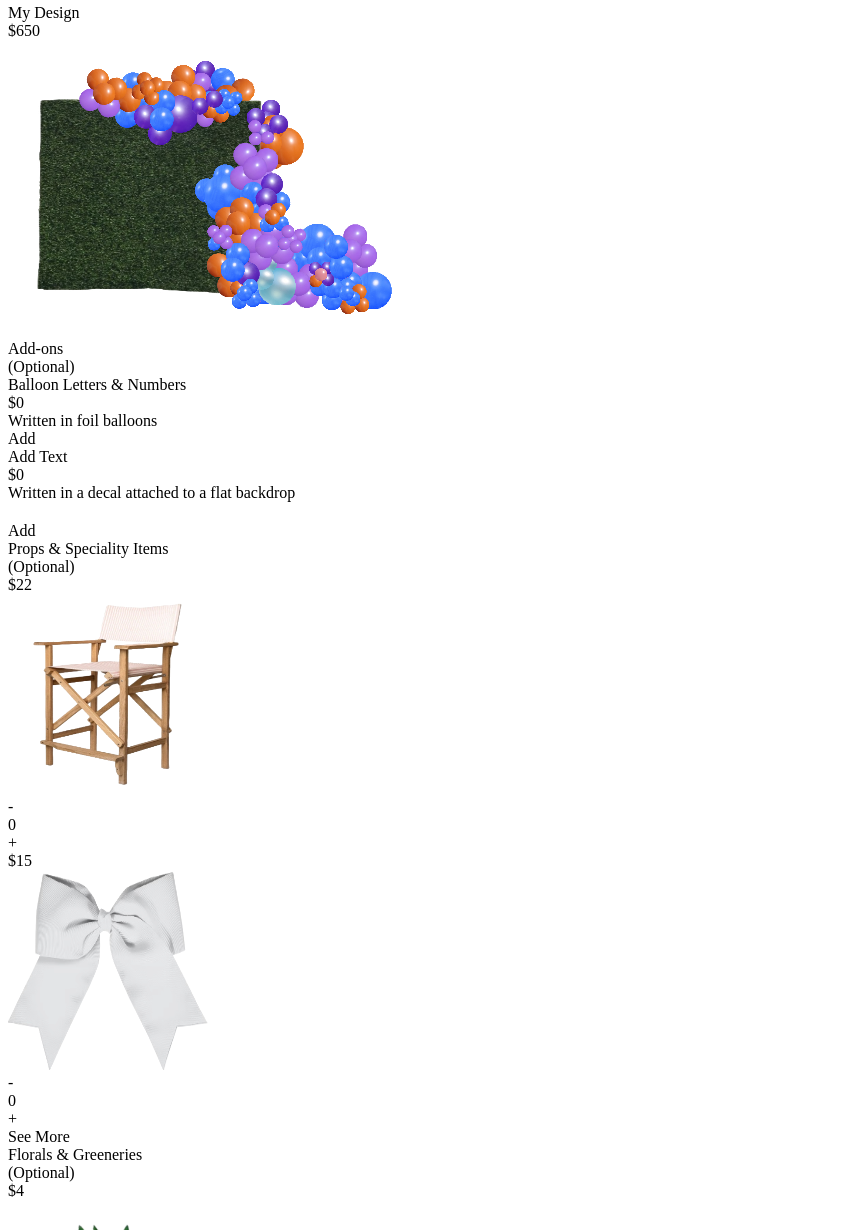 scroll, scrollTop: 422, scrollLeft: 0, axis: vertical 